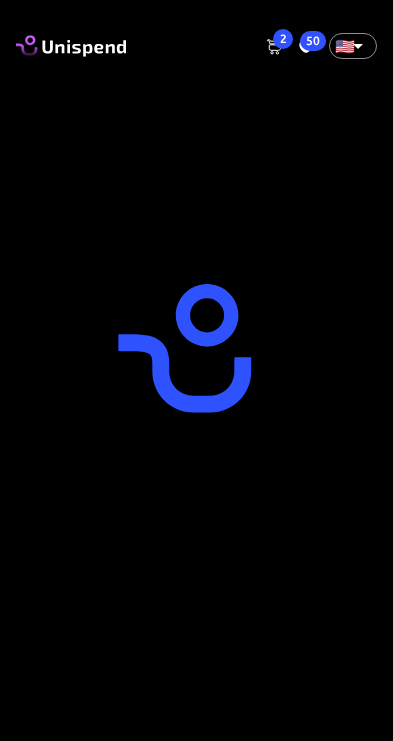 scroll, scrollTop: 0, scrollLeft: 0, axis: both 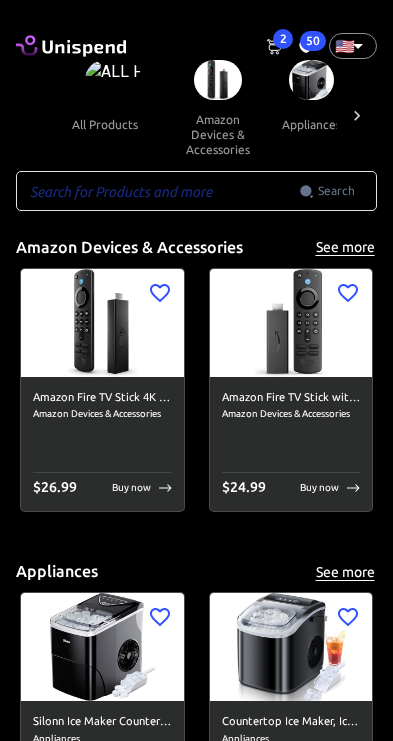 click on "50" at bounding box center [313, 41] 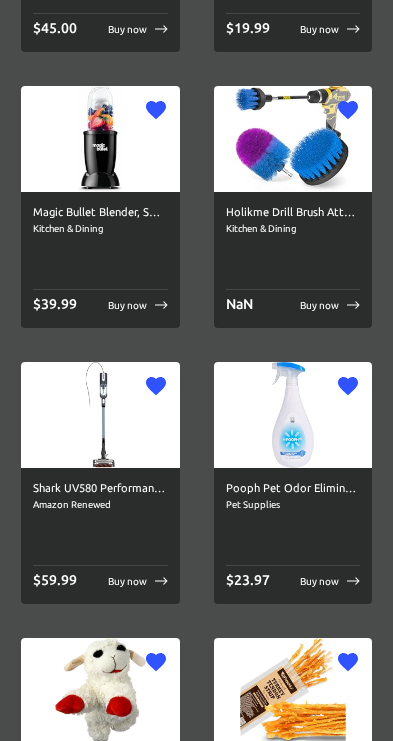 scroll, scrollTop: 534, scrollLeft: 0, axis: vertical 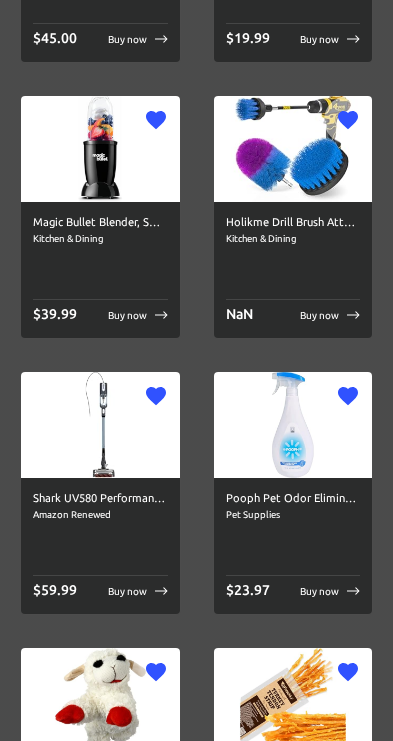 click at bounding box center (293, 149) 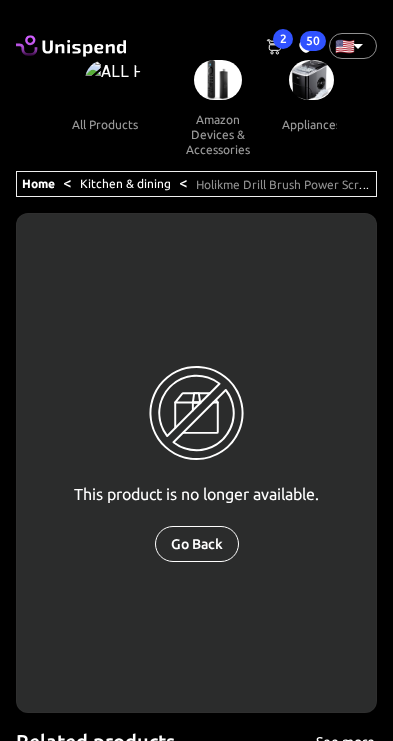 scroll, scrollTop: 0, scrollLeft: 1665, axis: horizontal 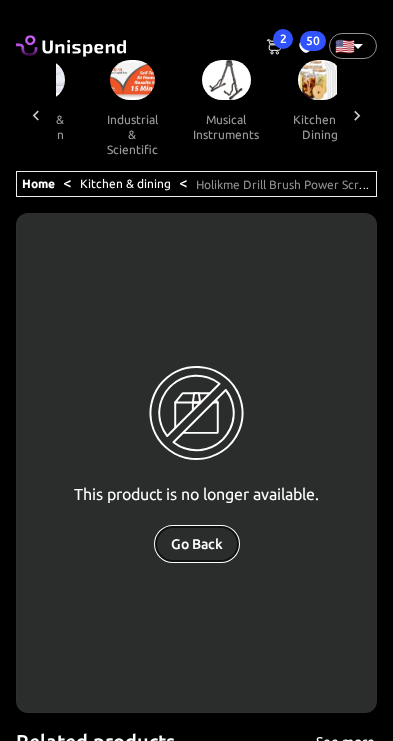 click on "Go Back" at bounding box center (197, 544) 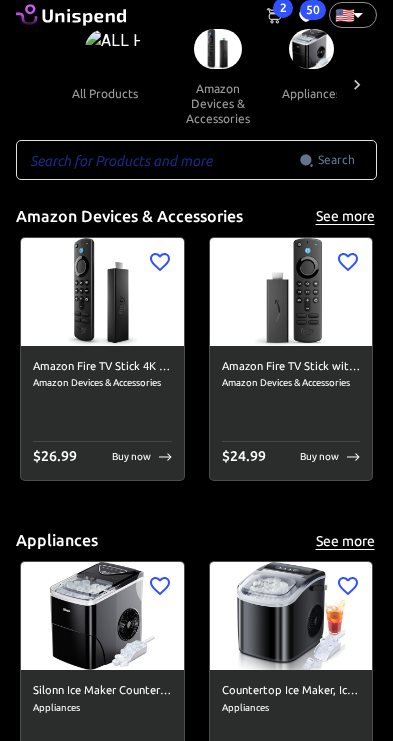 scroll, scrollTop: 0, scrollLeft: 0, axis: both 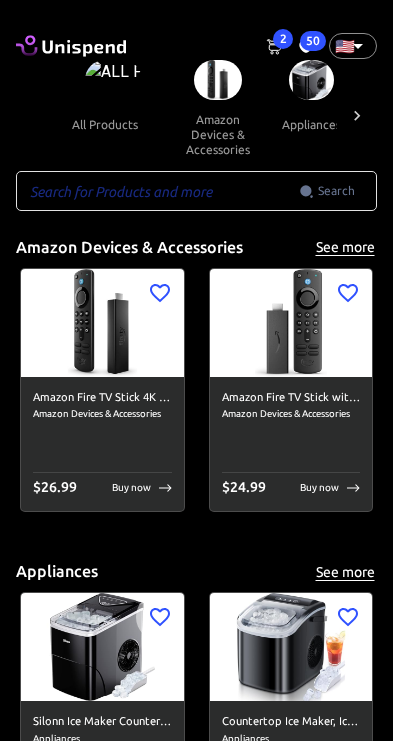 click on "all products" at bounding box center [105, 124] 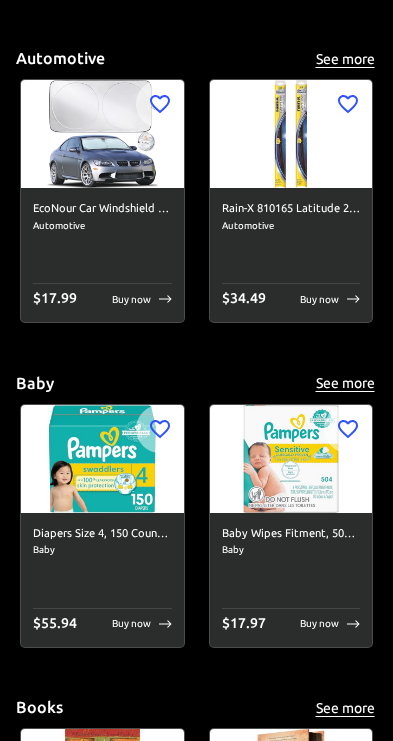 scroll, scrollTop: 1164, scrollLeft: 0, axis: vertical 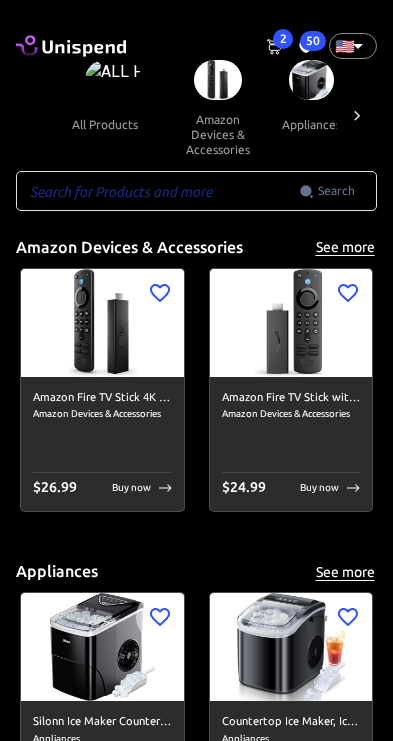 click on "50" at bounding box center (313, 41) 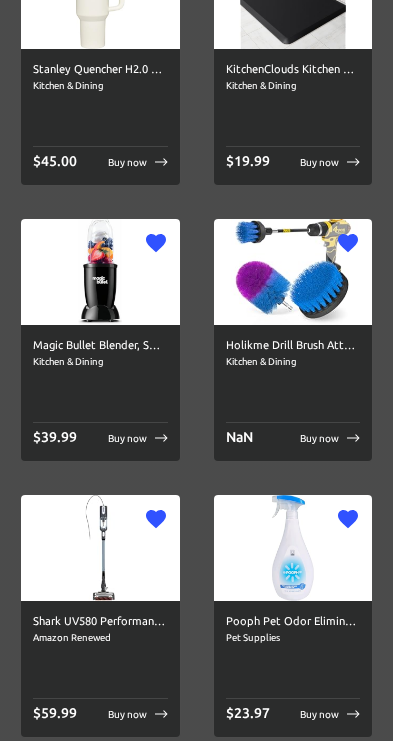 scroll, scrollTop: 407, scrollLeft: 0, axis: vertical 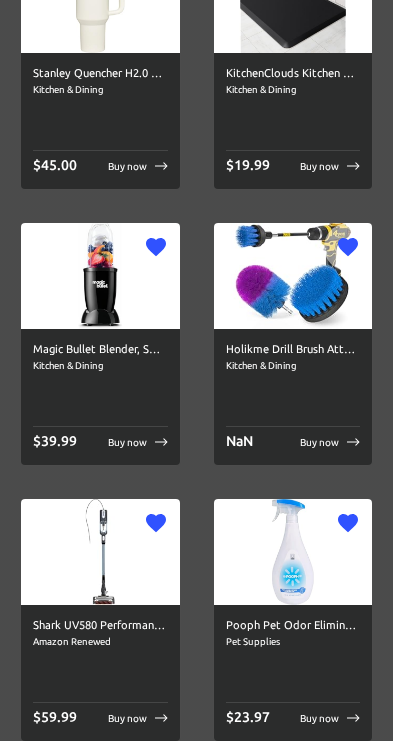 click at bounding box center [293, 276] 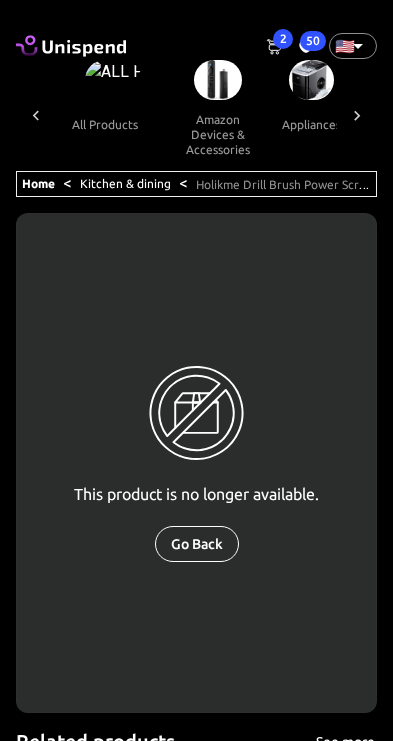 scroll, scrollTop: 0, scrollLeft: 1665, axis: horizontal 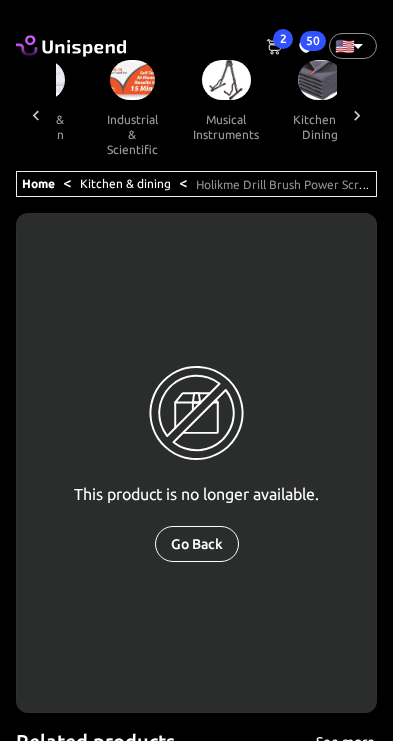 click on "50" at bounding box center [313, 41] 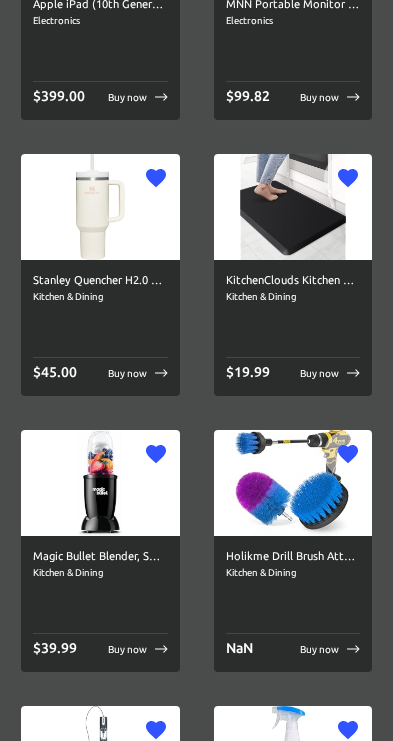 scroll, scrollTop: 214, scrollLeft: 0, axis: vertical 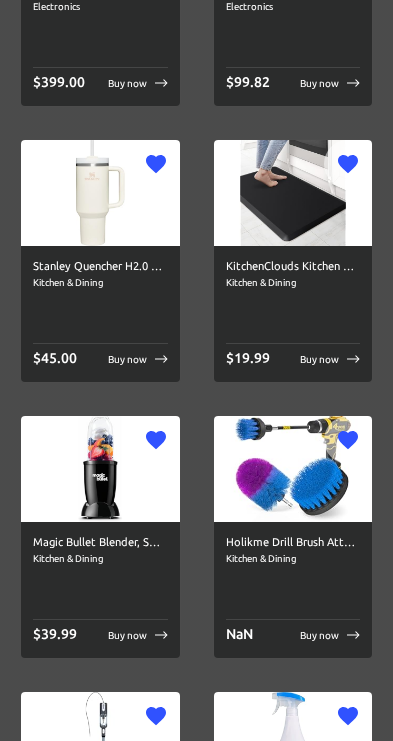 click at bounding box center [100, 469] 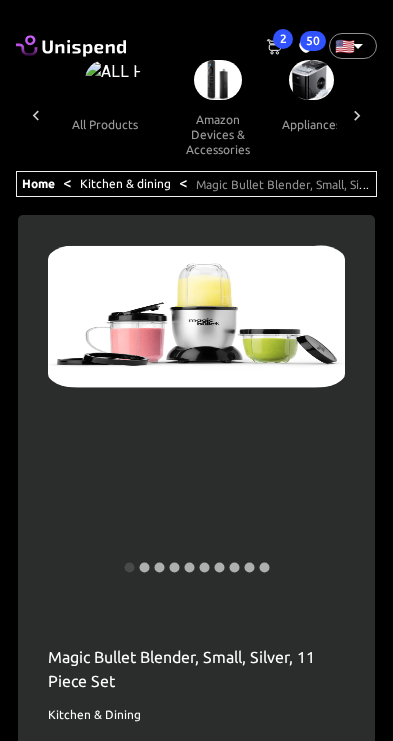 scroll, scrollTop: 0, scrollLeft: 1665, axis: horizontal 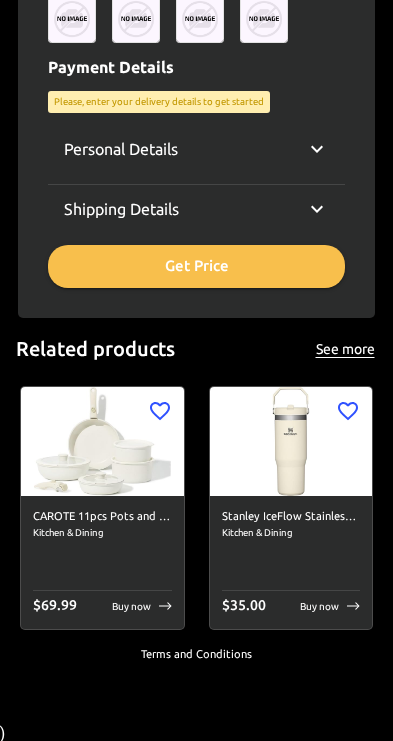 click on "Stanley IceFlow Stainless Steel Tumbler with Straw - Vacuum Insulated Water Bottle for Home, Office or Car - Reusable Cup with Straw Leakproof Flip - Cold for 12 Hours or Iced for 2 Days" at bounding box center [291, 517] 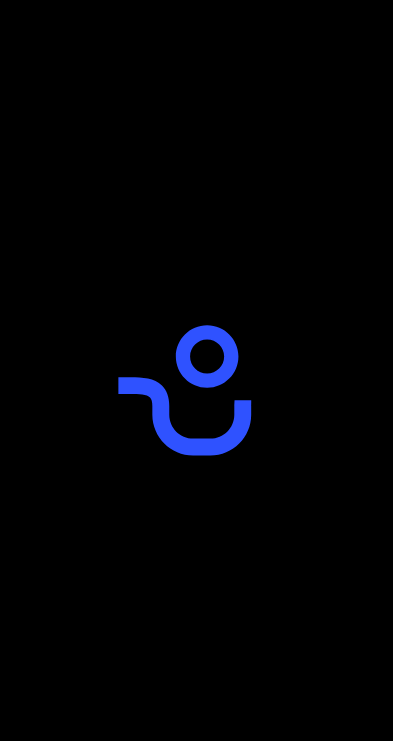 scroll, scrollTop: 0, scrollLeft: 0, axis: both 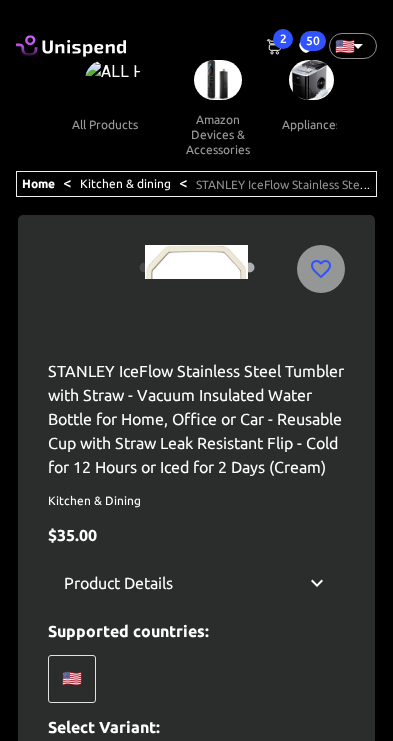 type on "whitneytgolf@[EMAIL]" 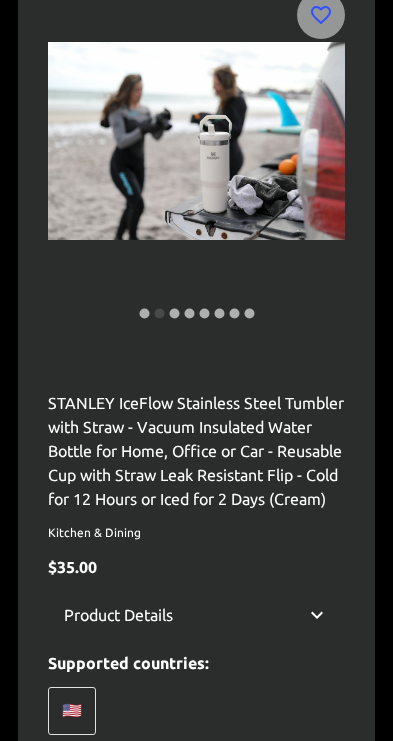 scroll, scrollTop: 257, scrollLeft: 0, axis: vertical 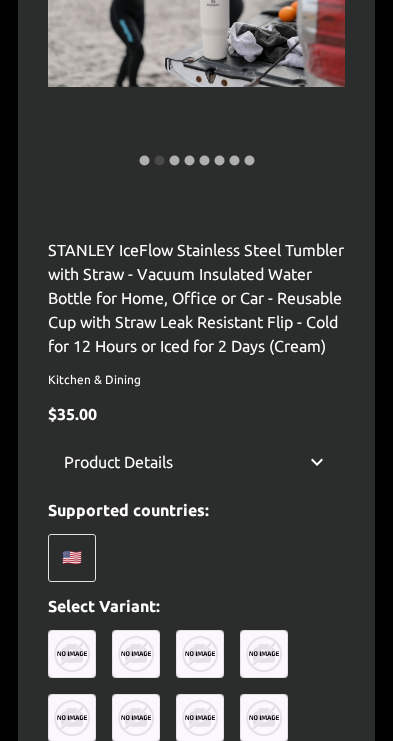 click on "Product Details" at bounding box center (118, 462) 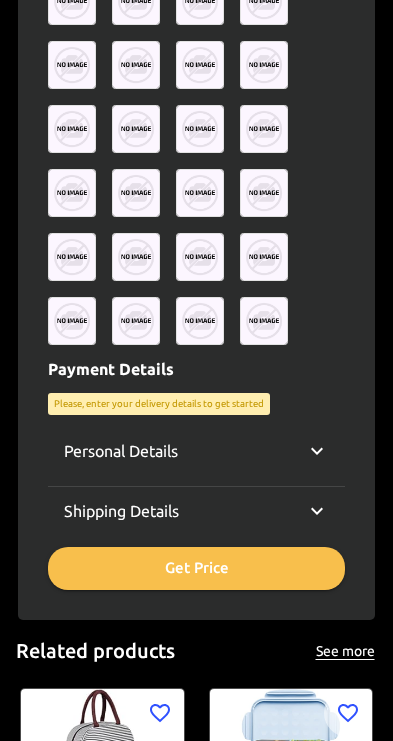 scroll, scrollTop: 1891, scrollLeft: 0, axis: vertical 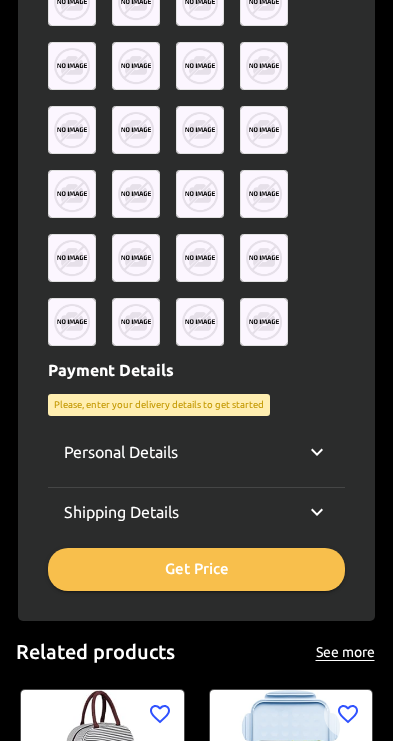 click at bounding box center (136, 322) 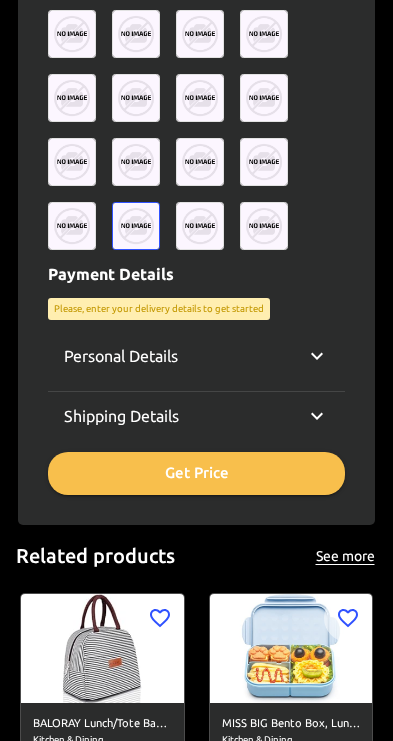 click on "Personal Details" at bounding box center [196, 356] 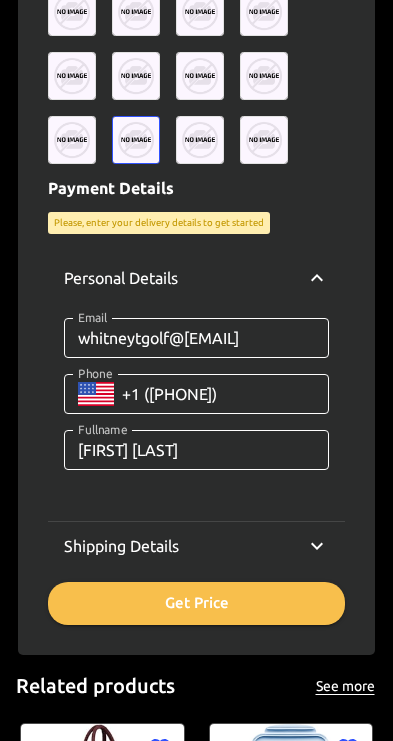 scroll, scrollTop: 1978, scrollLeft: 0, axis: vertical 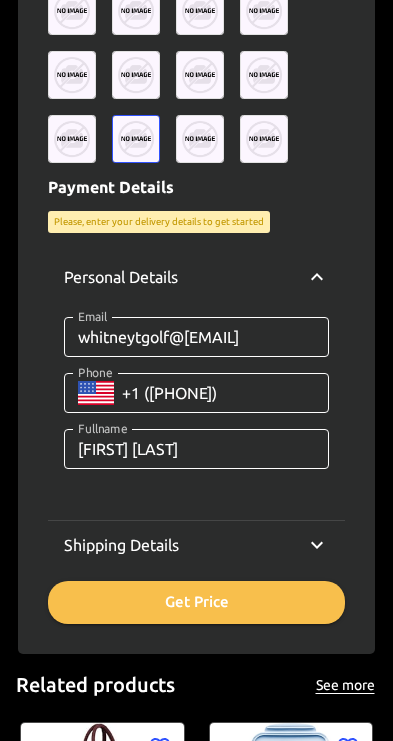 click on "Shipping Details" at bounding box center (121, 545) 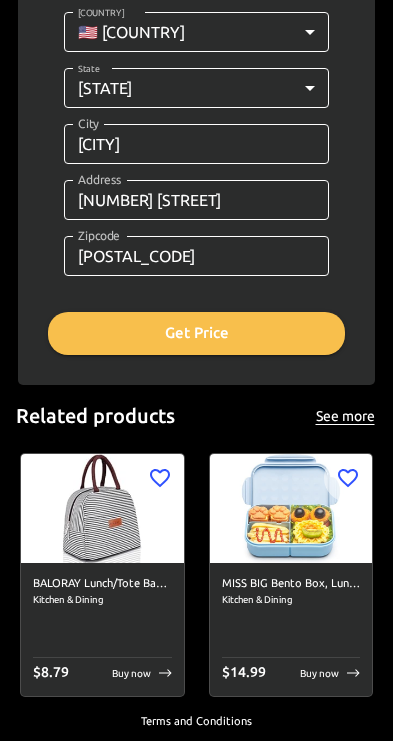 scroll, scrollTop: 2575, scrollLeft: 0, axis: vertical 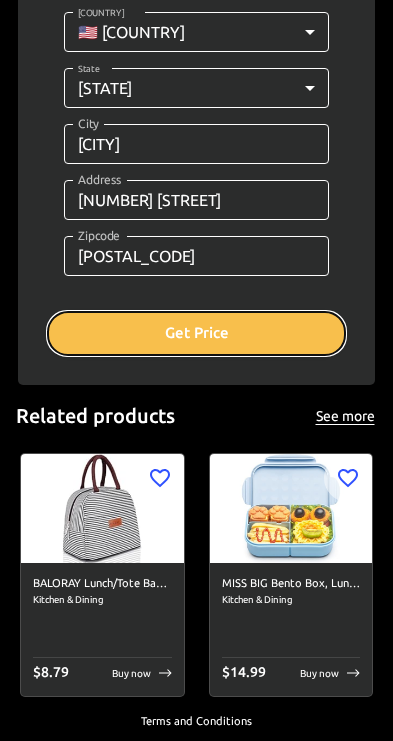 click on "Get Price" at bounding box center (196, 333) 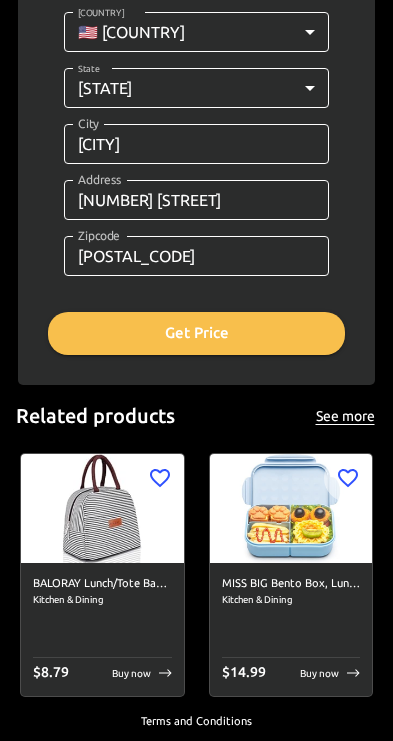 scroll, scrollTop: 2206, scrollLeft: 0, axis: vertical 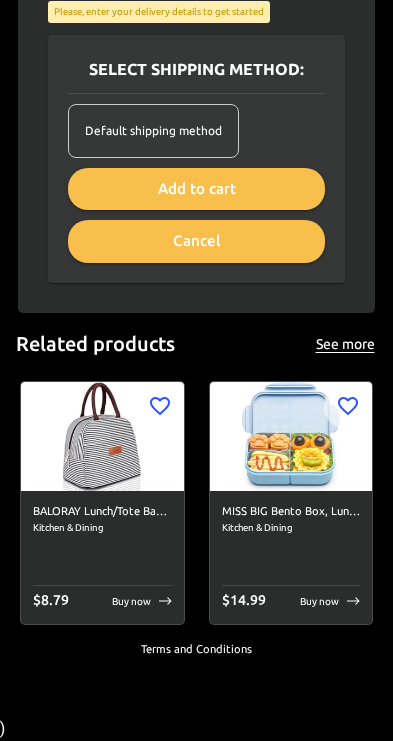 click on "Default shipping method" at bounding box center [153, 131] 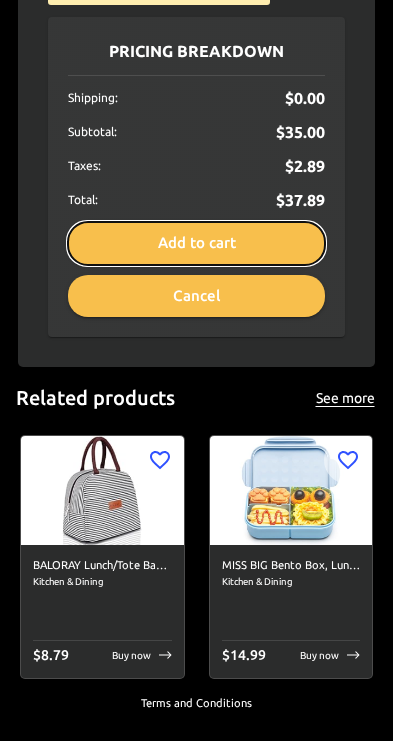 click on "Add to cart" at bounding box center (196, 243) 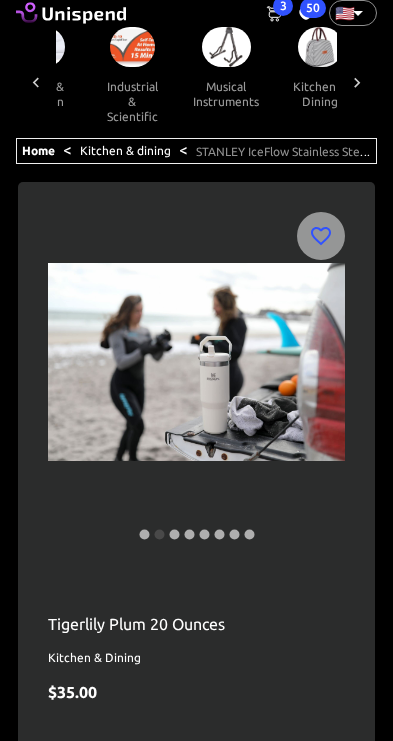 scroll, scrollTop: 32, scrollLeft: 0, axis: vertical 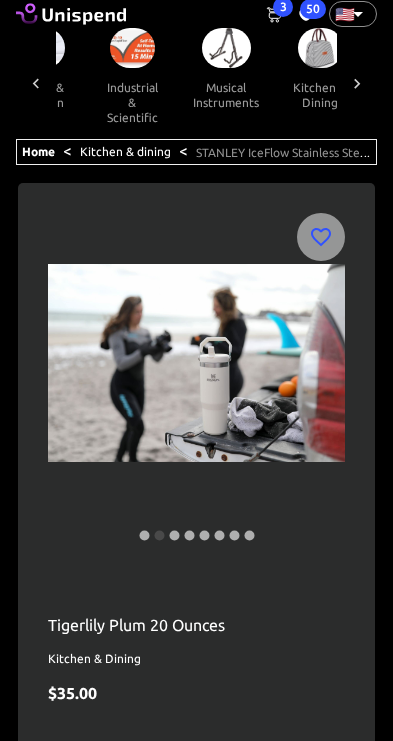 click at bounding box center [226, 48] 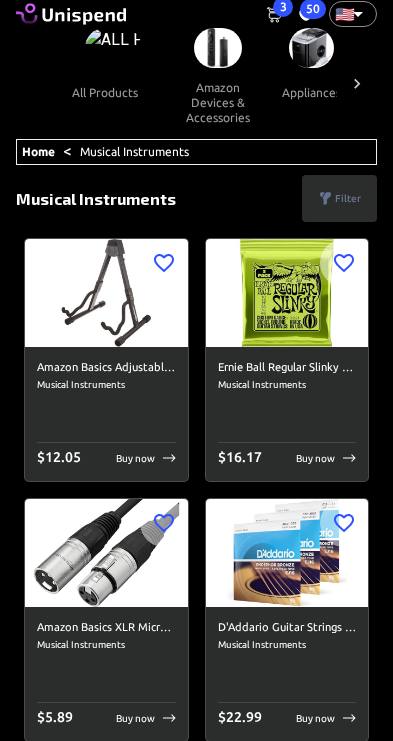 scroll, scrollTop: 0, scrollLeft: 0, axis: both 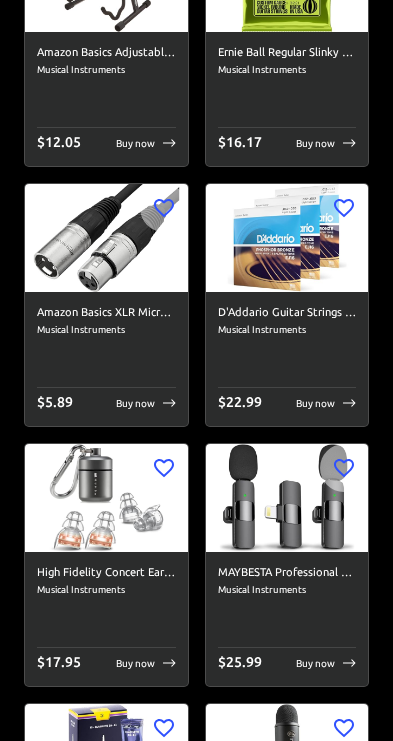 click at bounding box center [106, 498] 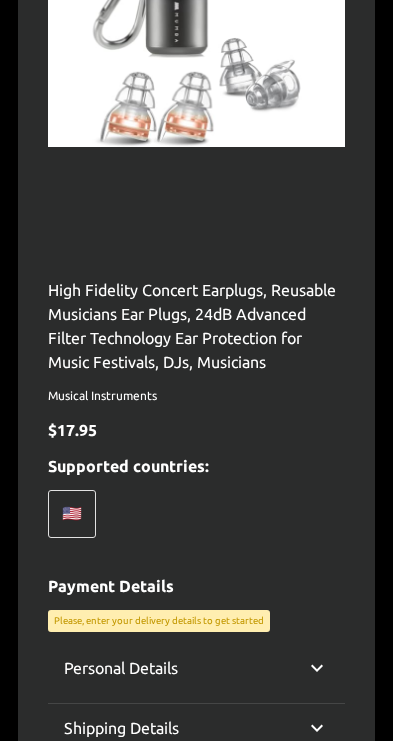 scroll, scrollTop: 0, scrollLeft: 0, axis: both 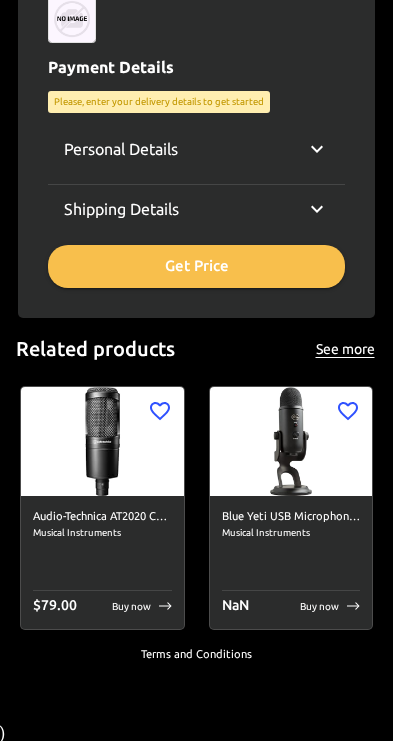 click on "Blue Yeti USB Microphone for PC, Mac, Gaming, Recording, Streaming, Podcasting, Studio and Computer Condenser Mic with Blue VO!CE effects, 4 Pickup Patterns, Plug and Play – Blackout" at bounding box center [291, 517] 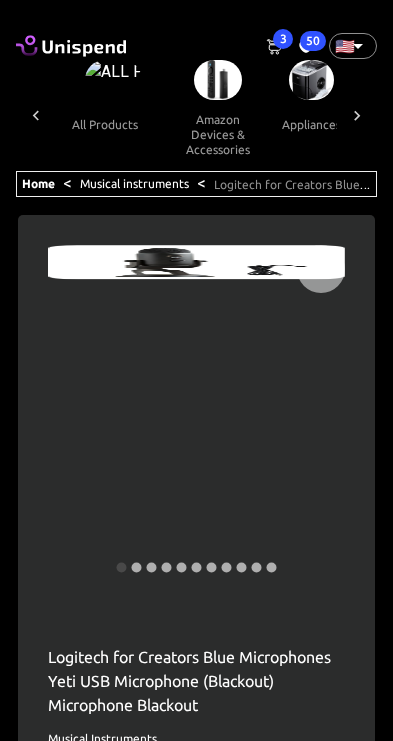 scroll, scrollTop: 0, scrollLeft: 1575, axis: horizontal 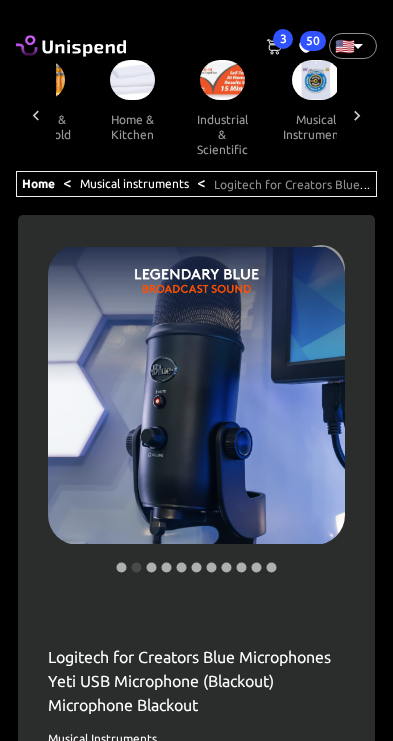 click at bounding box center (196, 395) 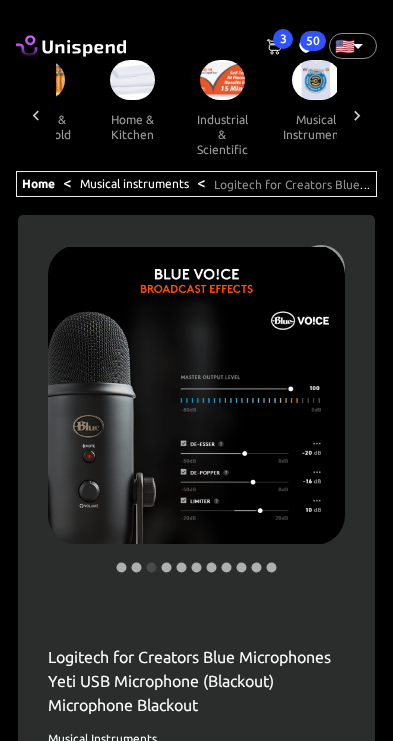 click at bounding box center (316, 80) 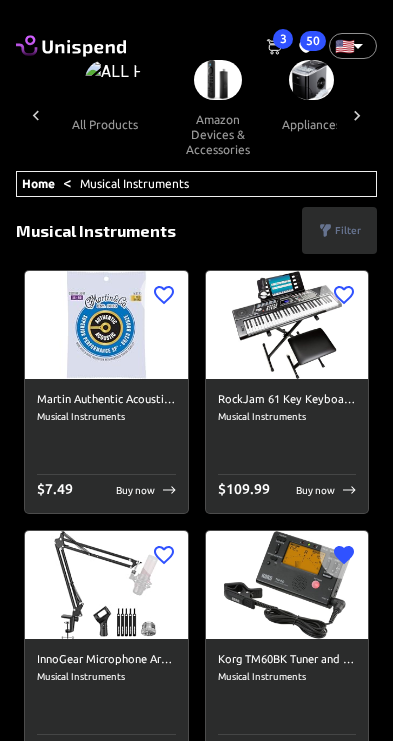 scroll, scrollTop: 0, scrollLeft: 1575, axis: horizontal 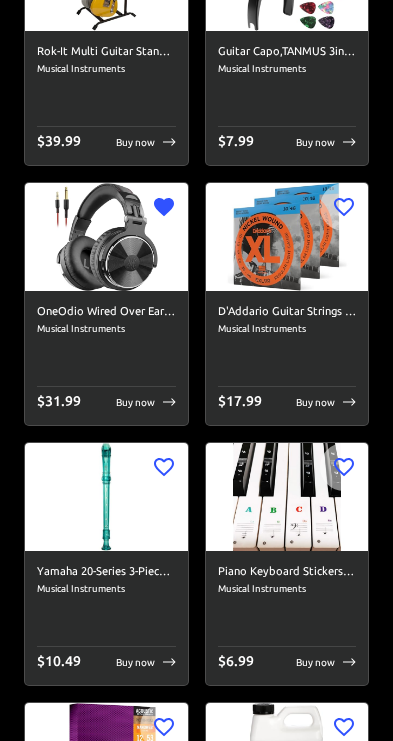 click on "OneOdio Wired Over Ear Headphones Studio Monitor &amp; Mixing DJ Stereo Headsets with 50mm Neodymium Drivers and 1/4 to 3.5mm Jack for AMP Computer Recording Podcast Keyboard Guitar Laptop - Black   Musical Instruments $ 31.99 Buy now" at bounding box center (106, 358) 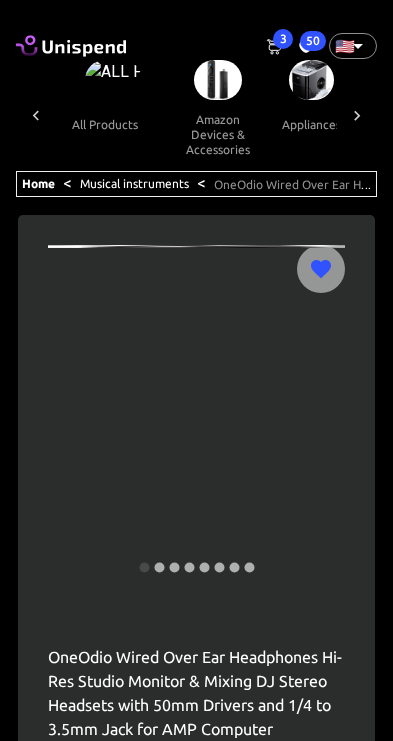 scroll, scrollTop: 0, scrollLeft: 1575, axis: horizontal 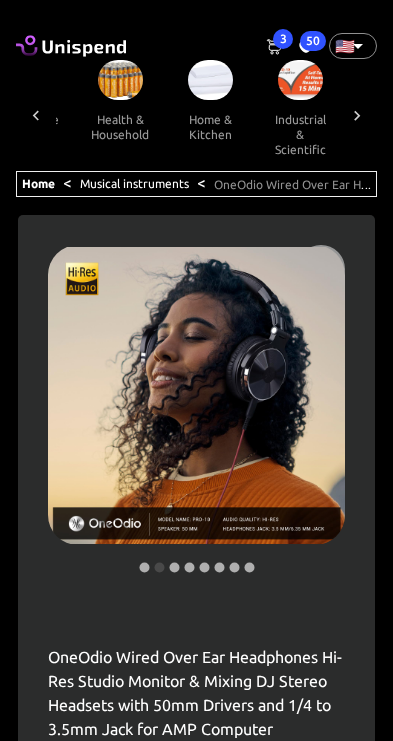 click on "health & household" at bounding box center [120, 127] 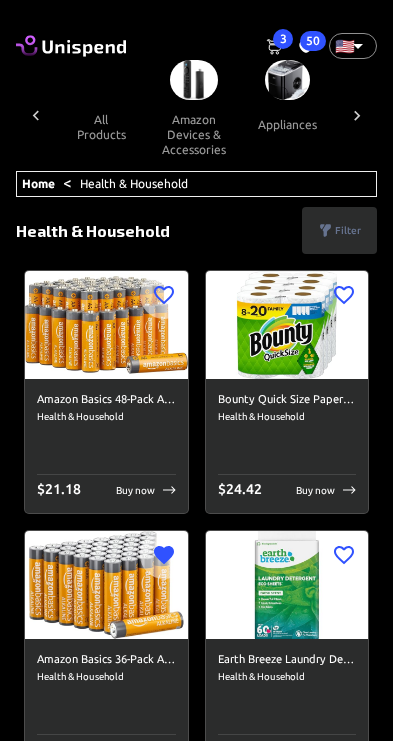 scroll, scrollTop: 0, scrollLeft: 1297, axis: horizontal 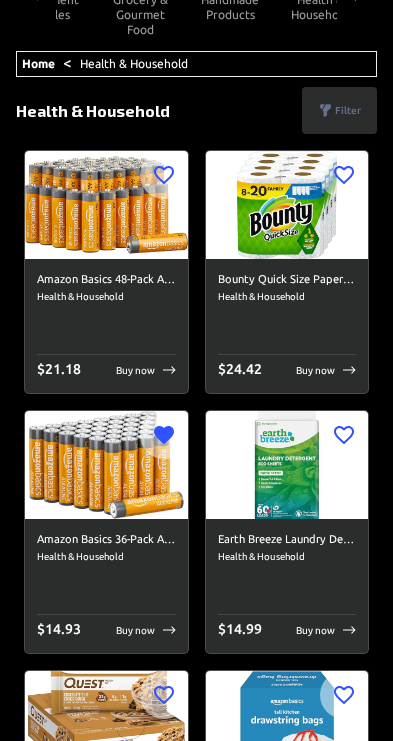 click on "Health & Household" at bounding box center (287, 297) 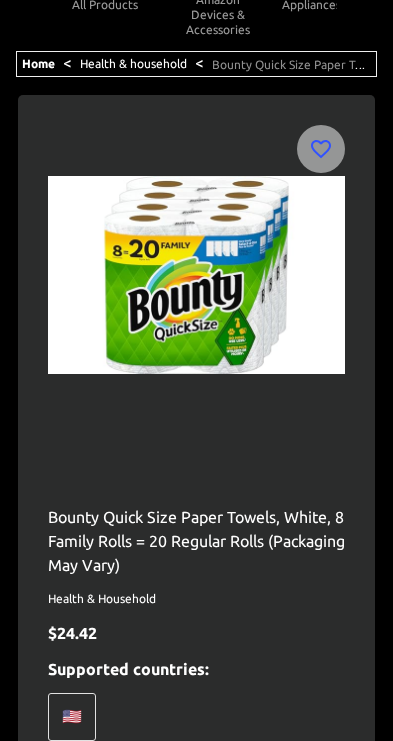 scroll, scrollTop: 0, scrollLeft: 0, axis: both 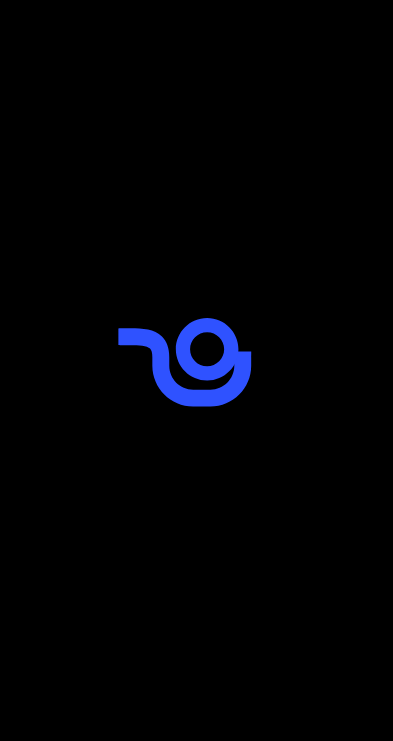 click at bounding box center (196, 370) 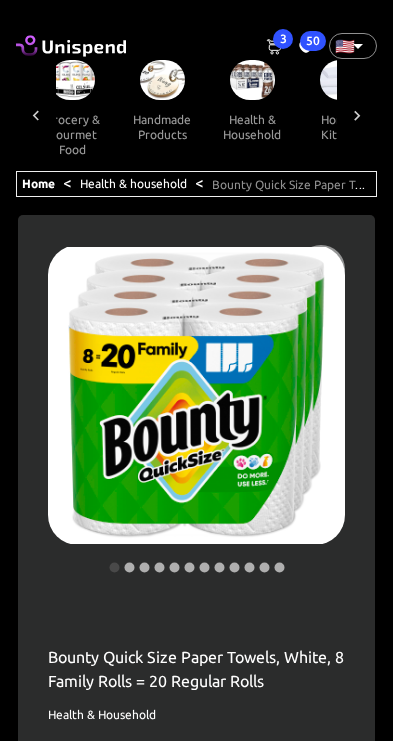 scroll, scrollTop: 0, scrollLeft: 1400, axis: horizontal 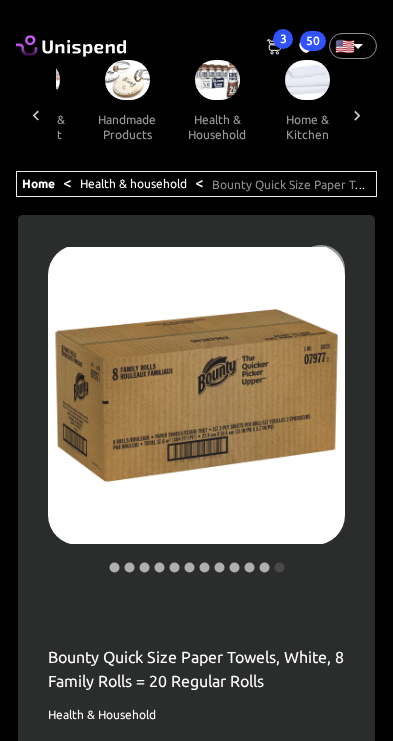 click at bounding box center (217, 80) 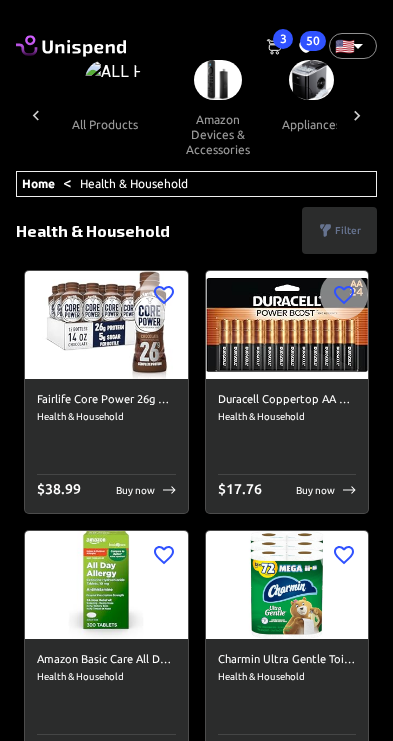 scroll, scrollTop: 0, scrollLeft: 1297, axis: horizontal 